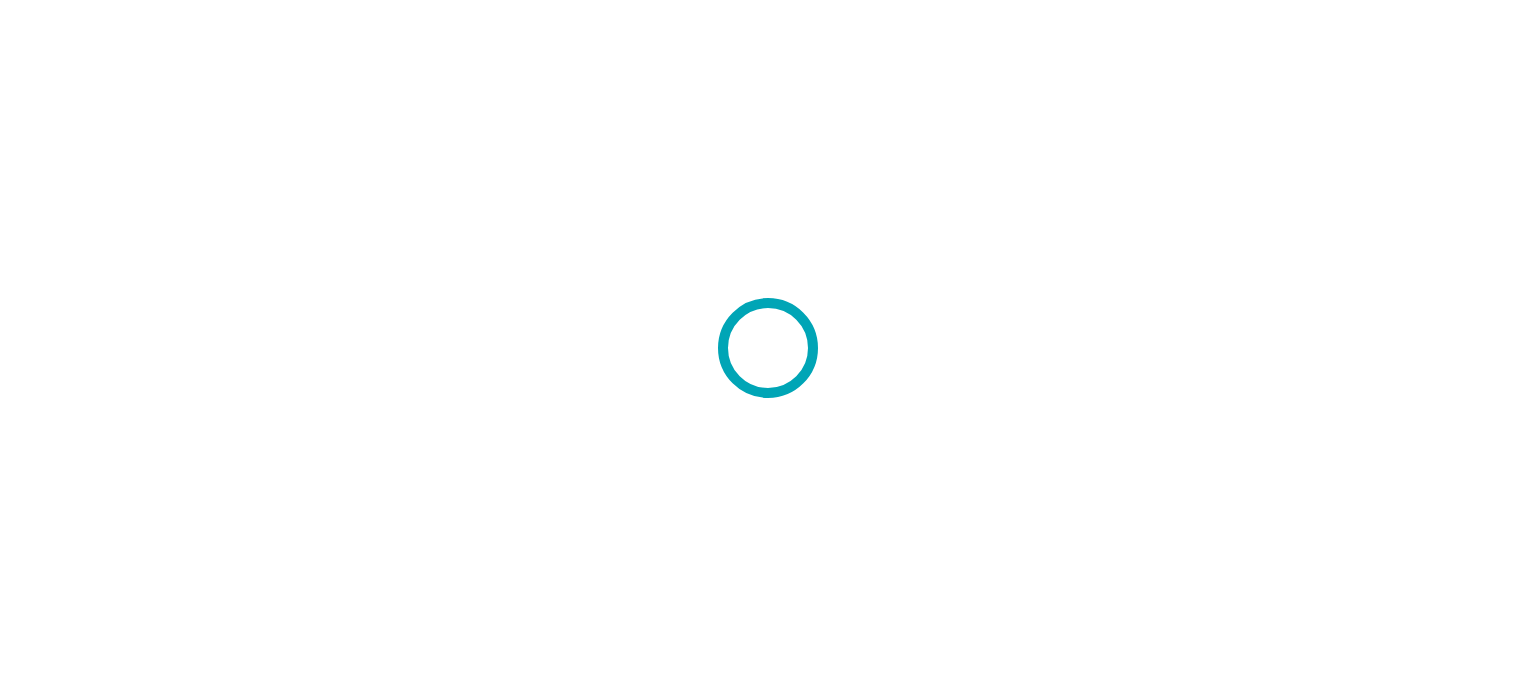 scroll, scrollTop: 0, scrollLeft: 0, axis: both 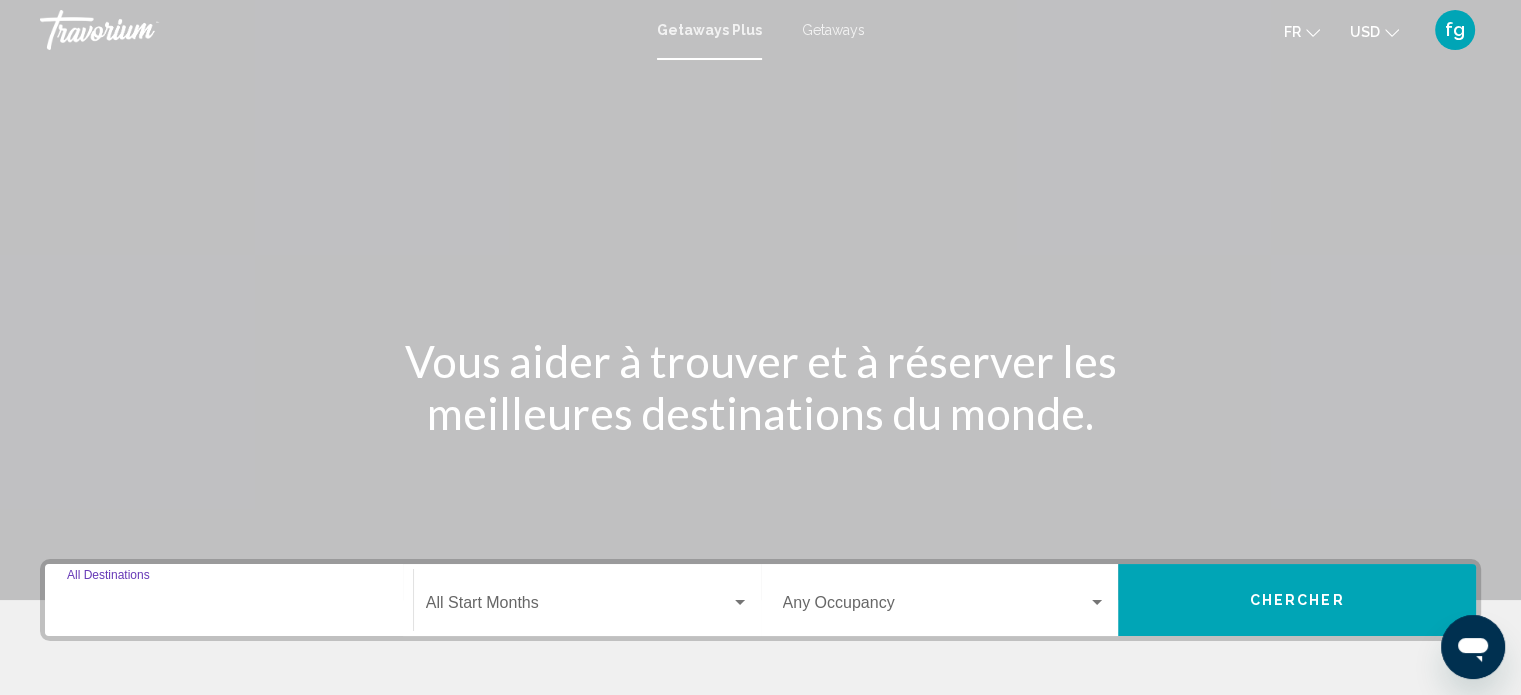click on "Destination All Destinations" at bounding box center (229, 607) 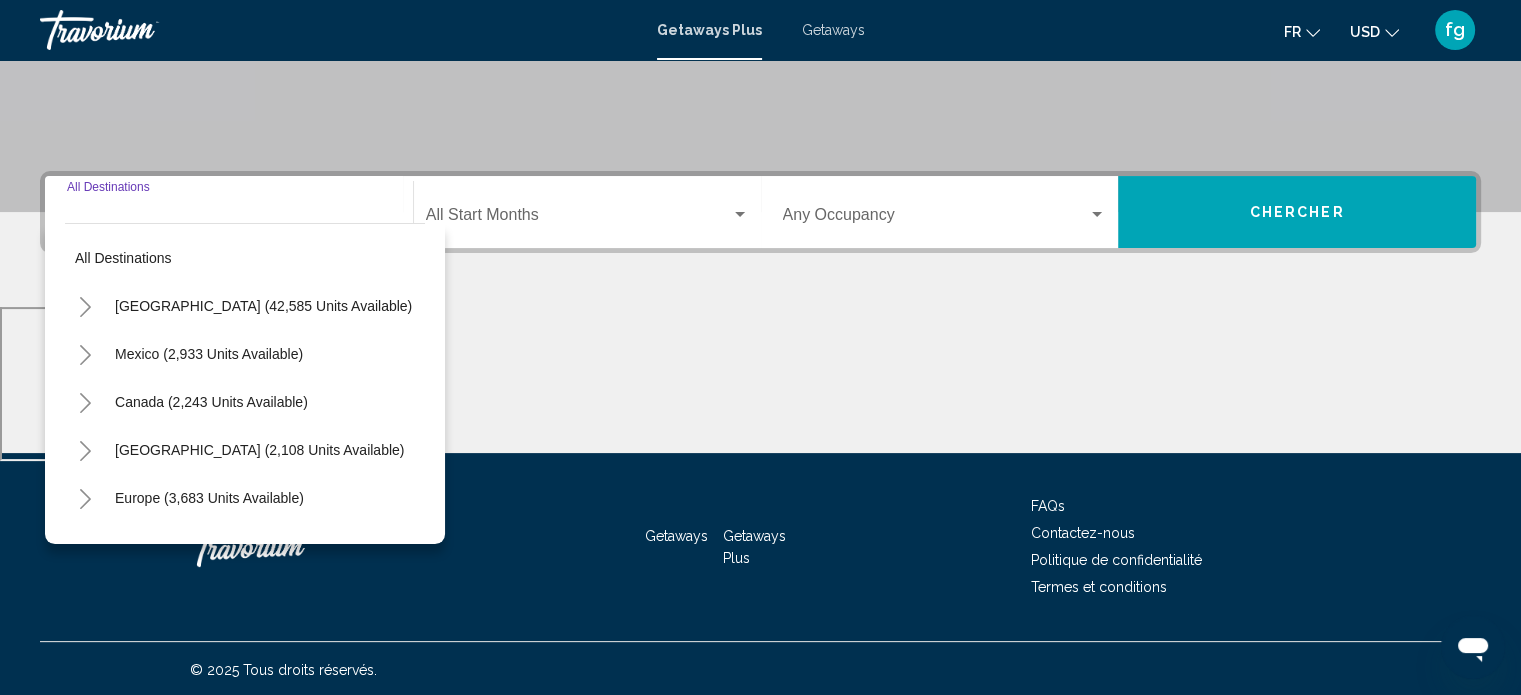 scroll, scrollTop: 390, scrollLeft: 0, axis: vertical 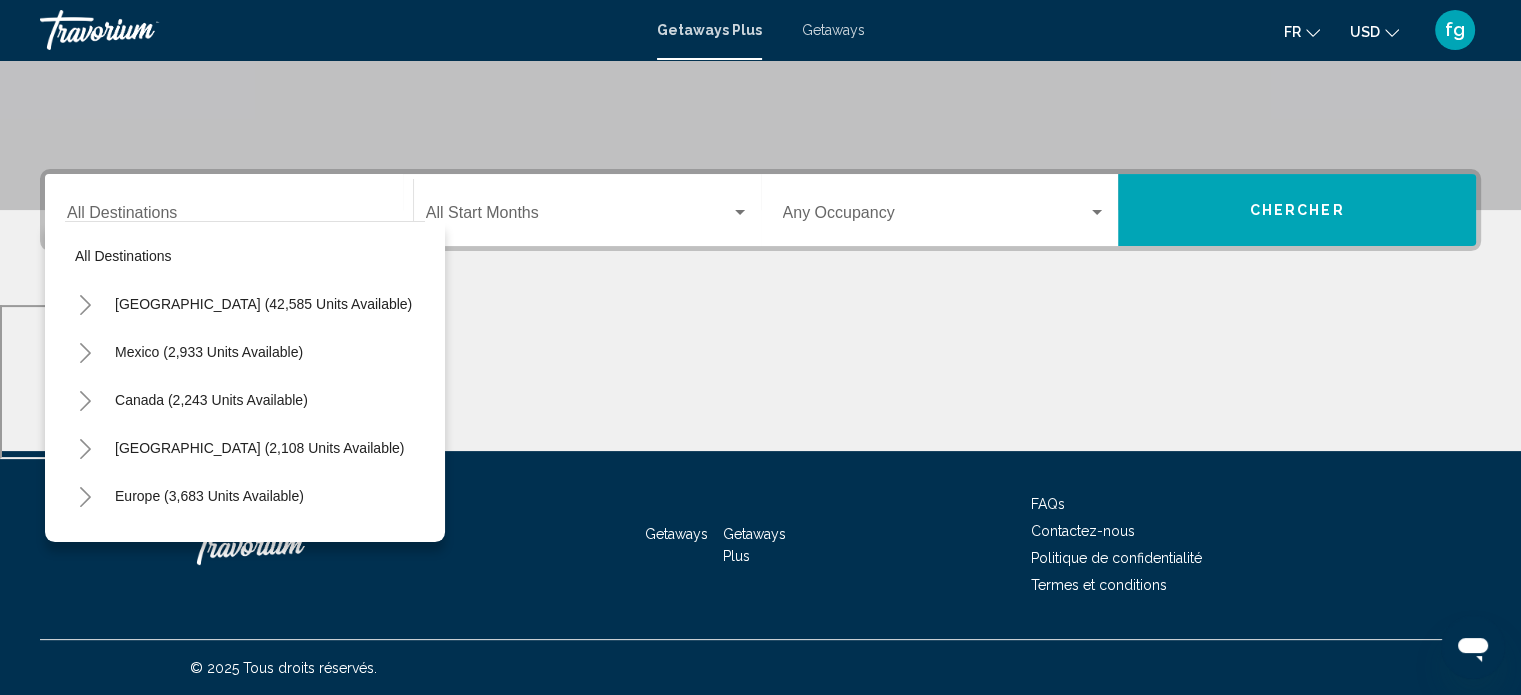 click on "Destination All Destinations" at bounding box center [229, 210] 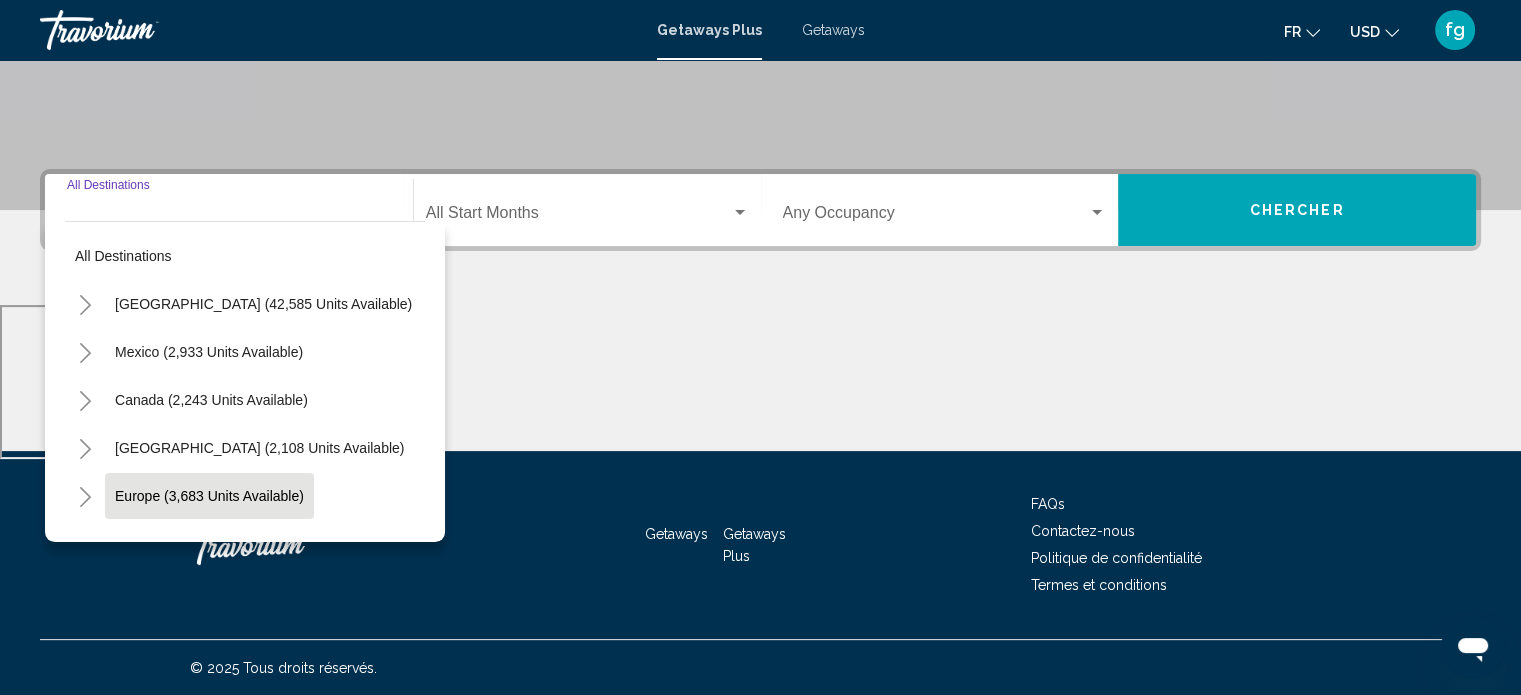 click on "Europe (3,683 units available)" at bounding box center [208, 544] 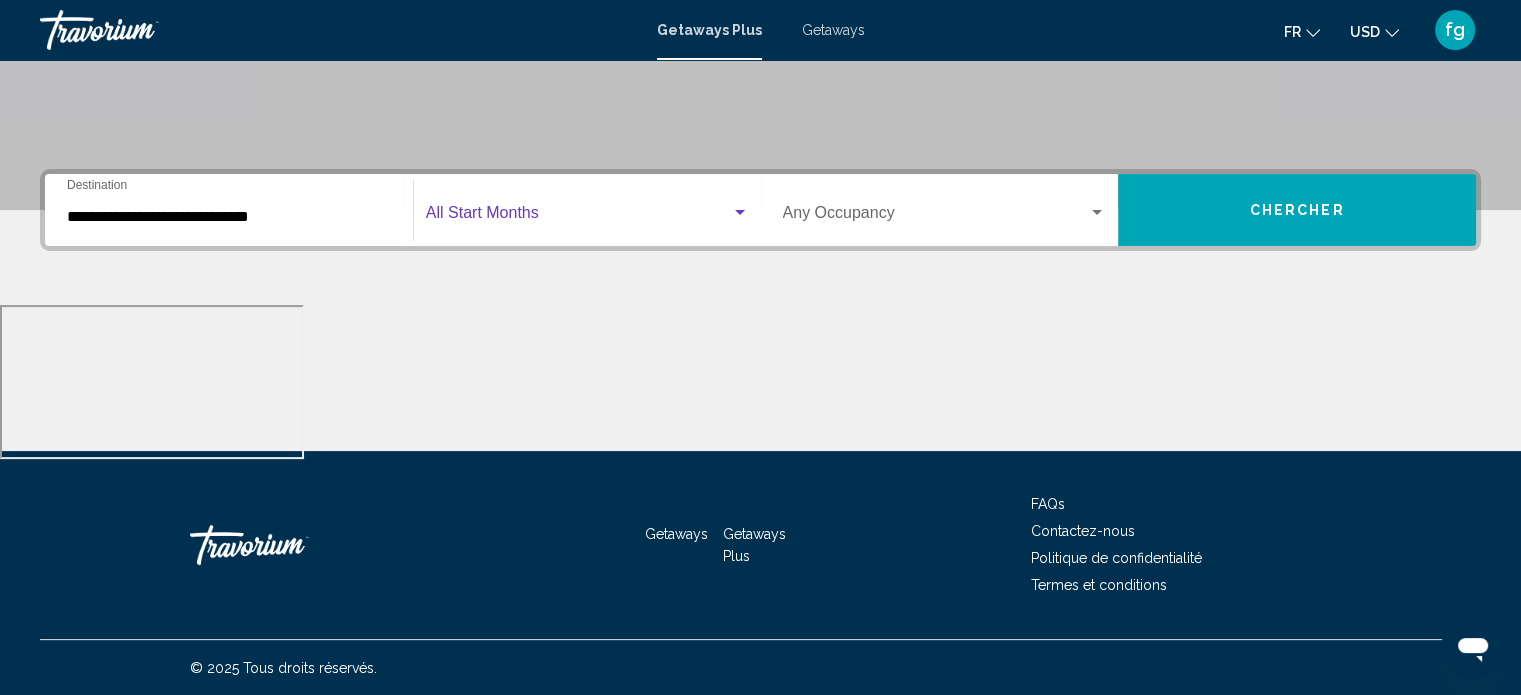 click at bounding box center [578, 217] 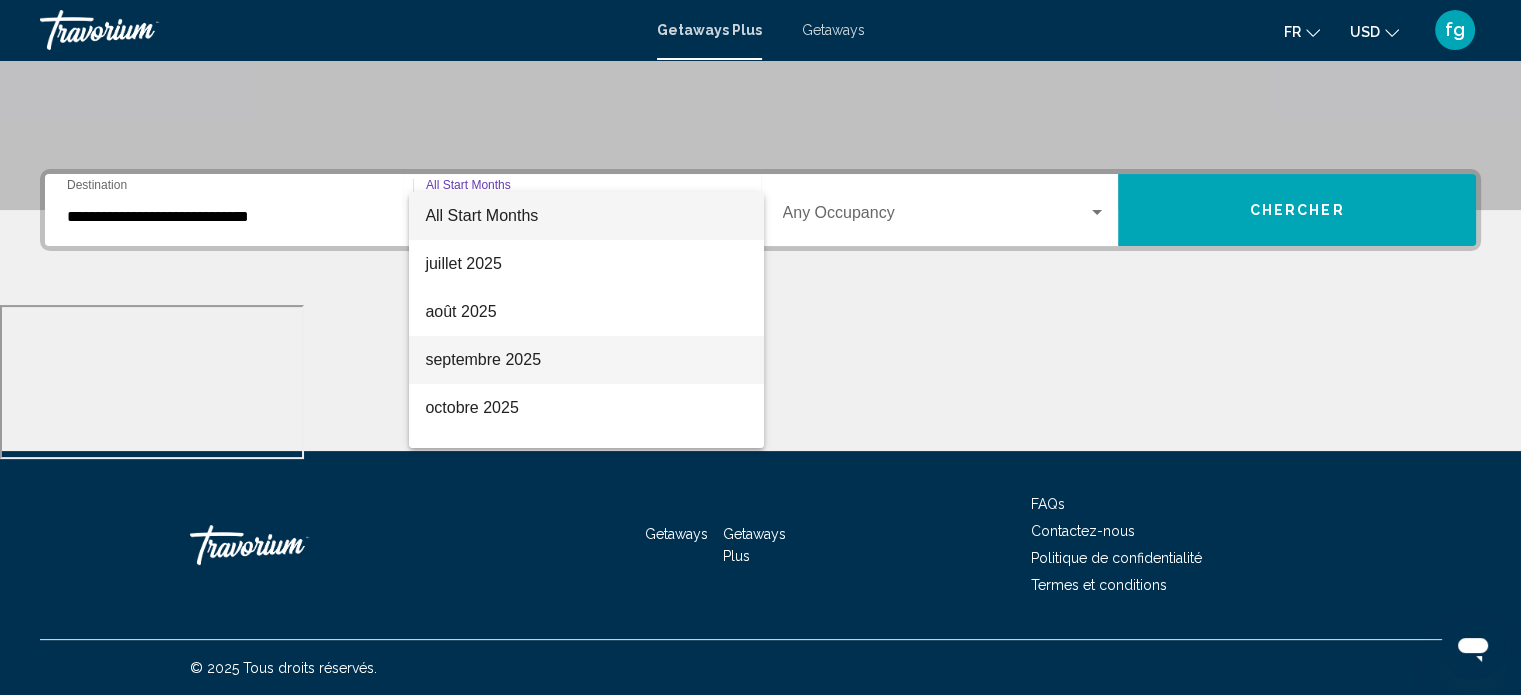 click on "septembre 2025" at bounding box center (586, 360) 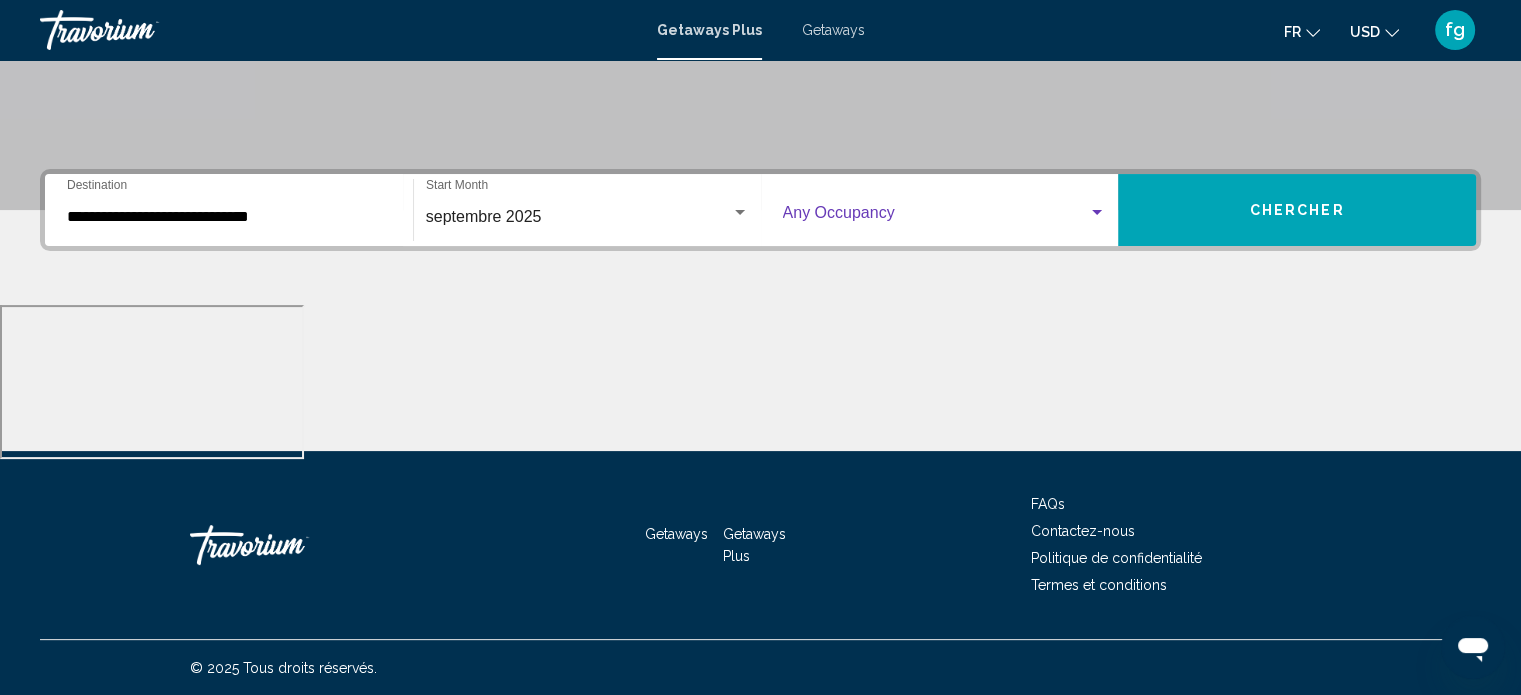 click at bounding box center [936, 217] 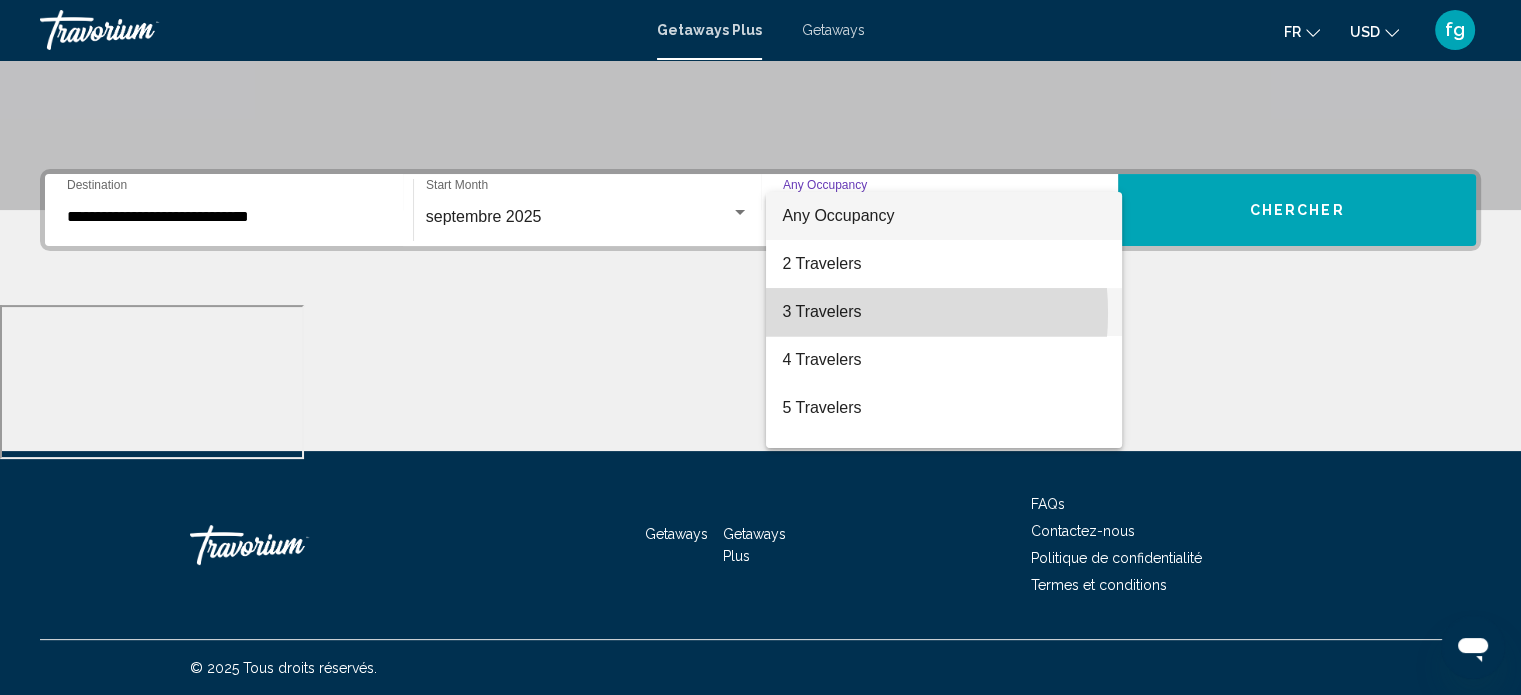 click on "3 Travelers" at bounding box center (944, 312) 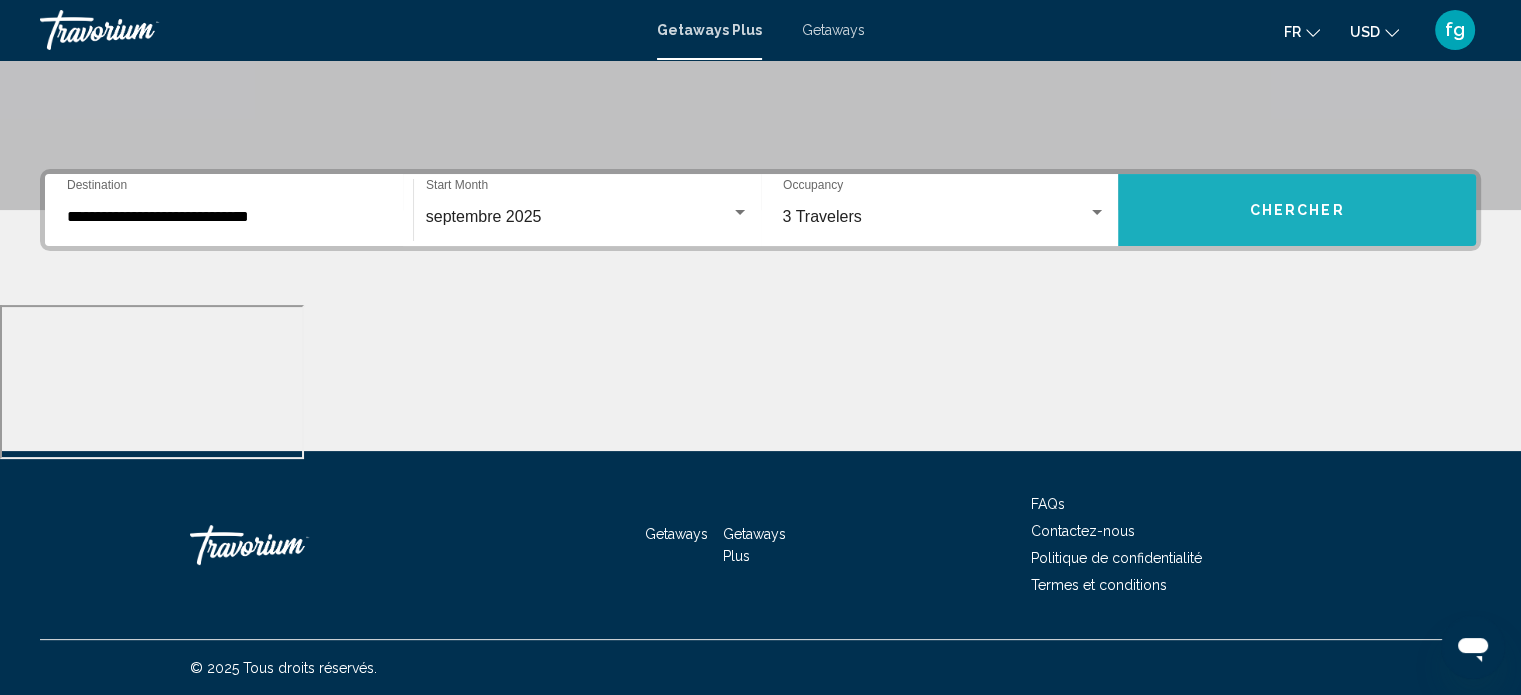 click on "Chercher" at bounding box center [1297, 210] 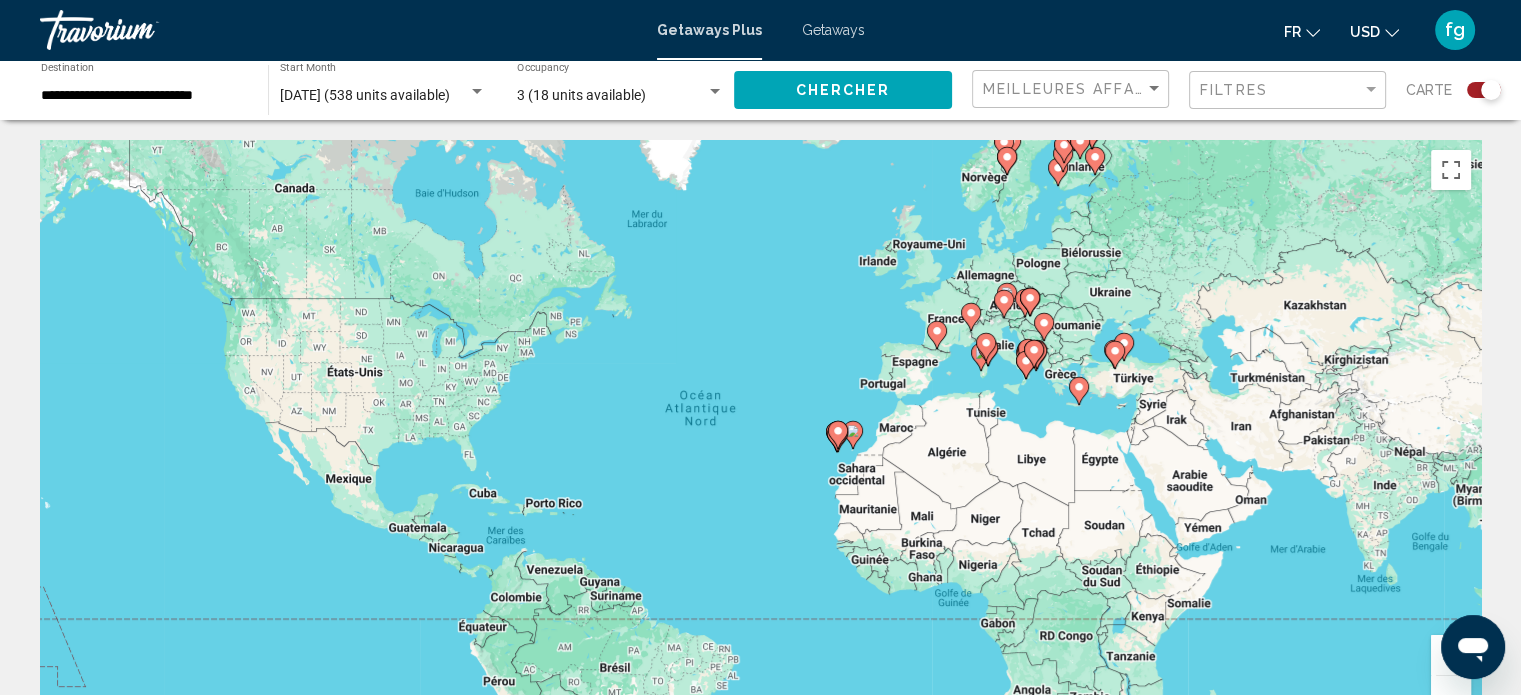 click 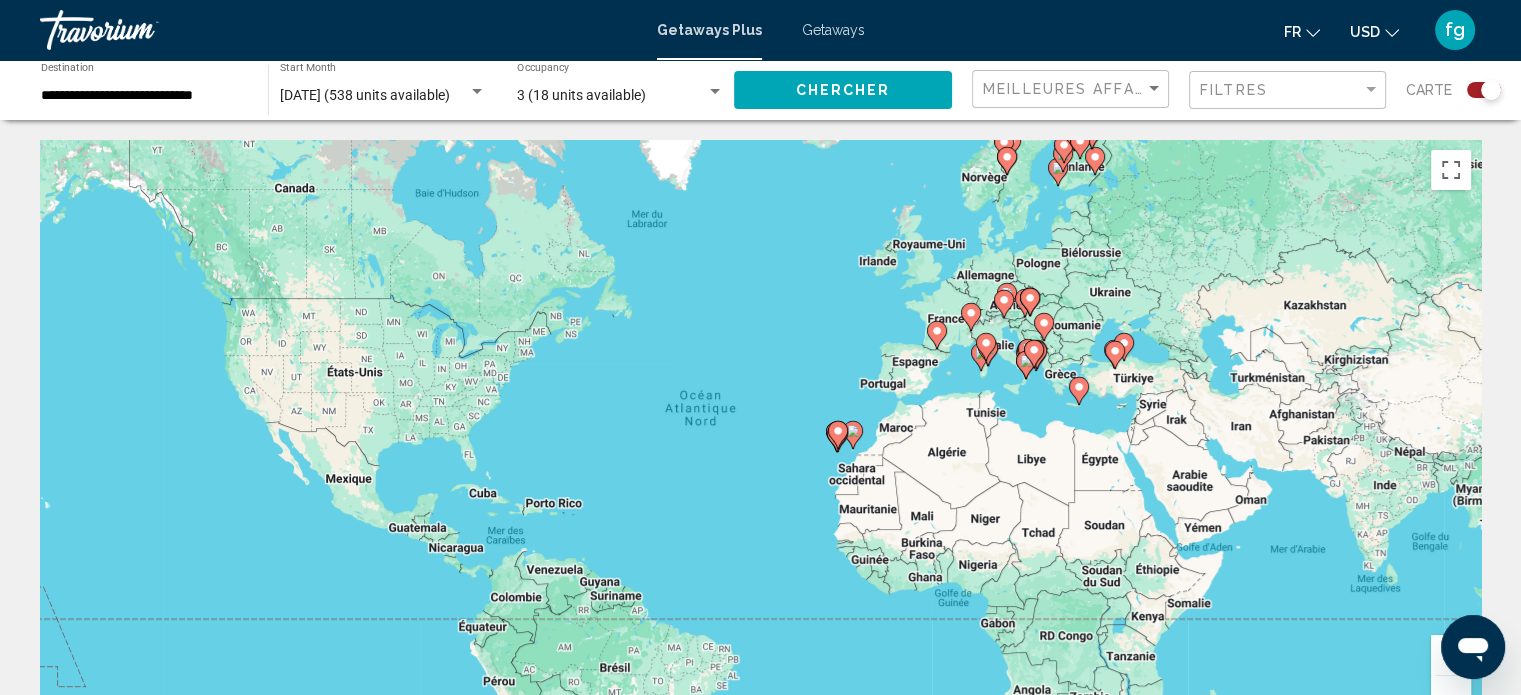 click on "Pour naviguer, appuyez sur les touches fléchées. Pour activer le glissement avec le clavier, appuyez sur Alt+Entrée. Une fois ce mode activé, utilisez les touches fléchées pour déplacer le repère. Pour valider le déplacement, appuyez sur Entrée. Pour annuler, appuyez sur Échap." at bounding box center [760, 440] 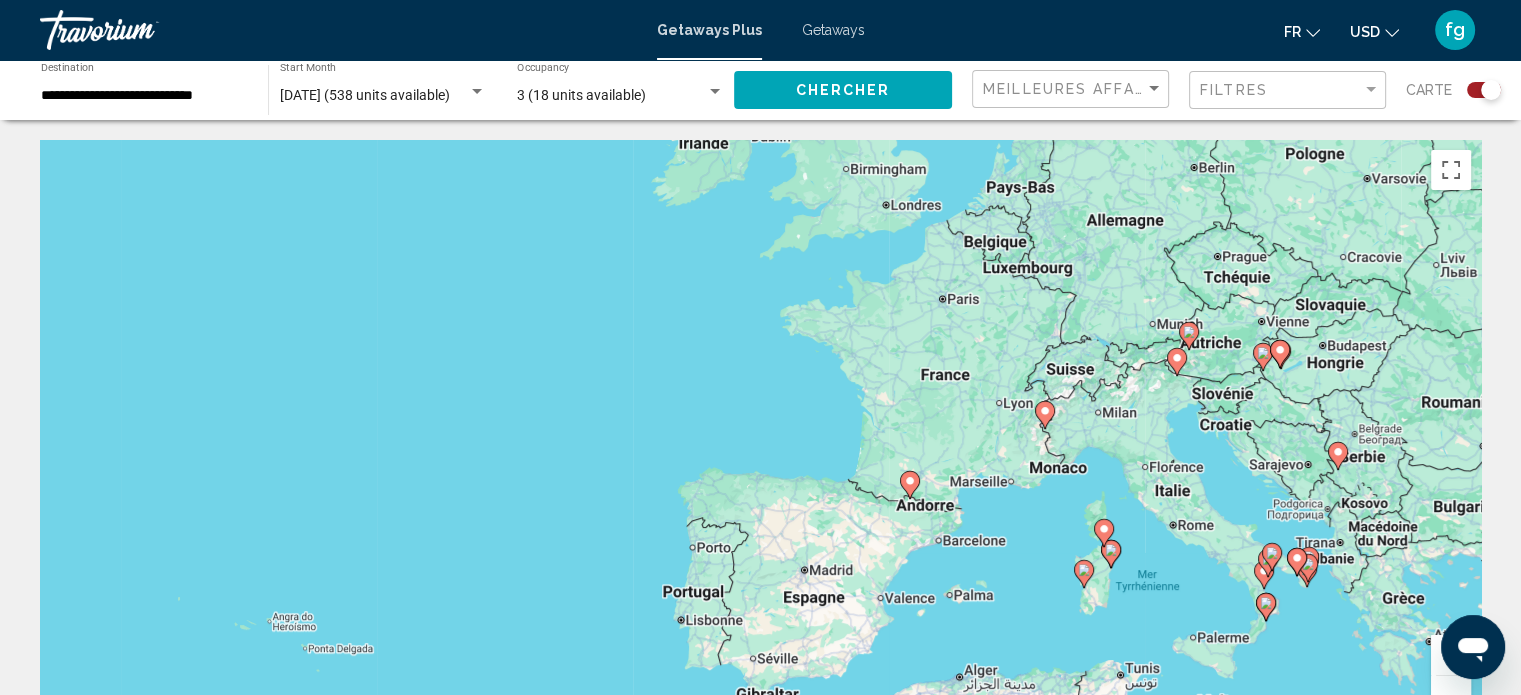 drag, startPoint x: 849, startPoint y: 292, endPoint x: 917, endPoint y: 367, distance: 101.23734 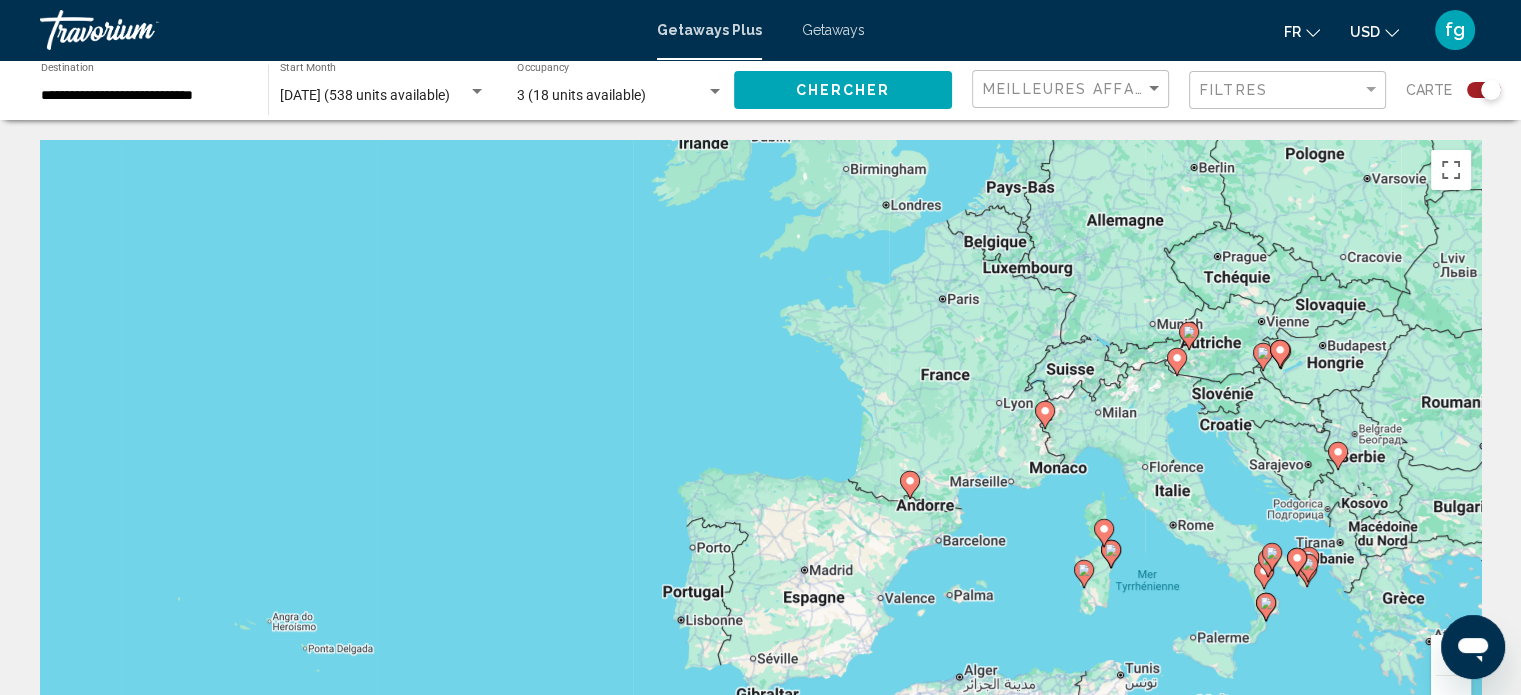 click on "Pour naviguer, appuyez sur les touches fléchées. Pour activer le glissement avec le clavier, appuyez sur Alt+Entrée. Une fois ce mode activé, utilisez les touches fléchées pour déplacer le repère. Pour valider le déplacement, appuyez sur Entrée. Pour annuler, appuyez sur Échap." at bounding box center [760, 440] 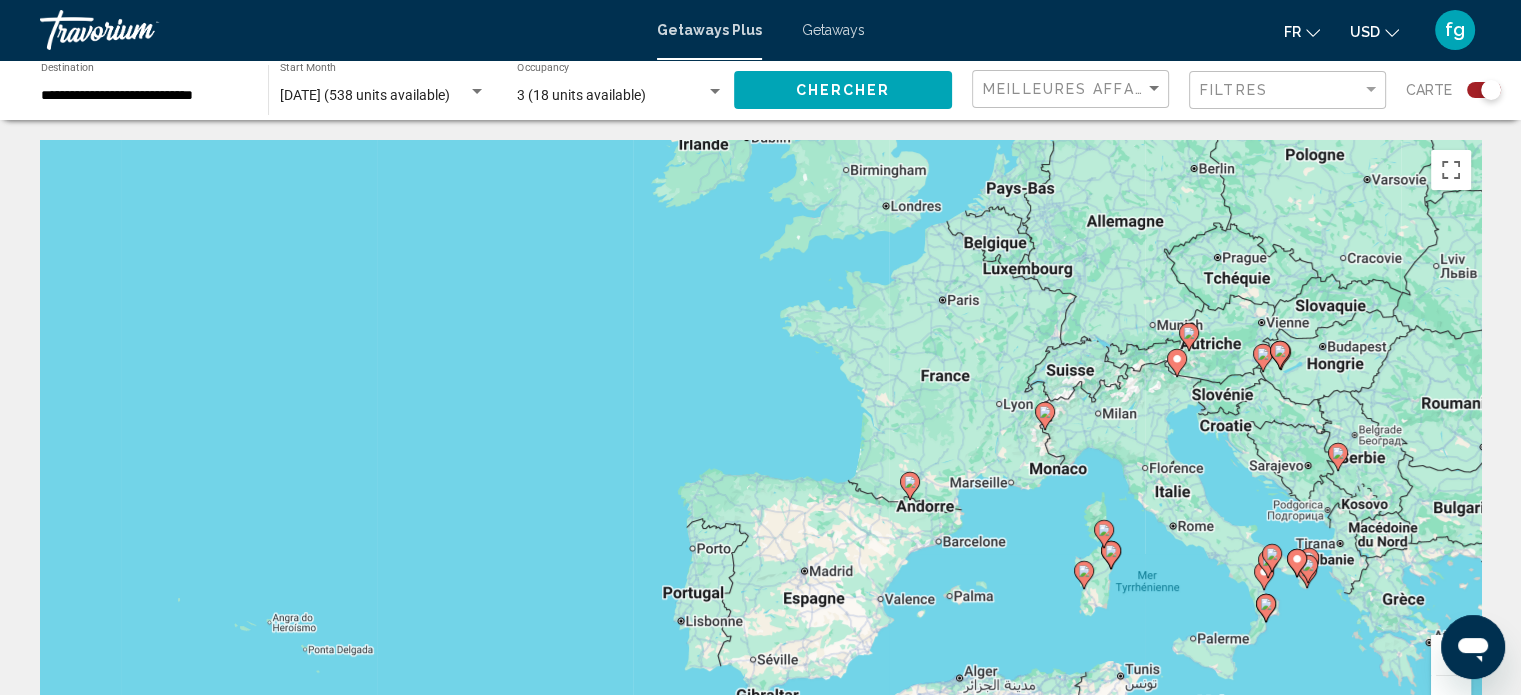 click on "Pour naviguer, appuyez sur les touches fléchées. Pour activer le glissement avec le clavier, appuyez sur Alt+Entrée. Une fois ce mode activé, utilisez les touches fléchées pour déplacer le repère. Pour valider le déplacement, appuyez sur Entrée. Pour annuler, appuyez sur Échap." at bounding box center (760, 440) 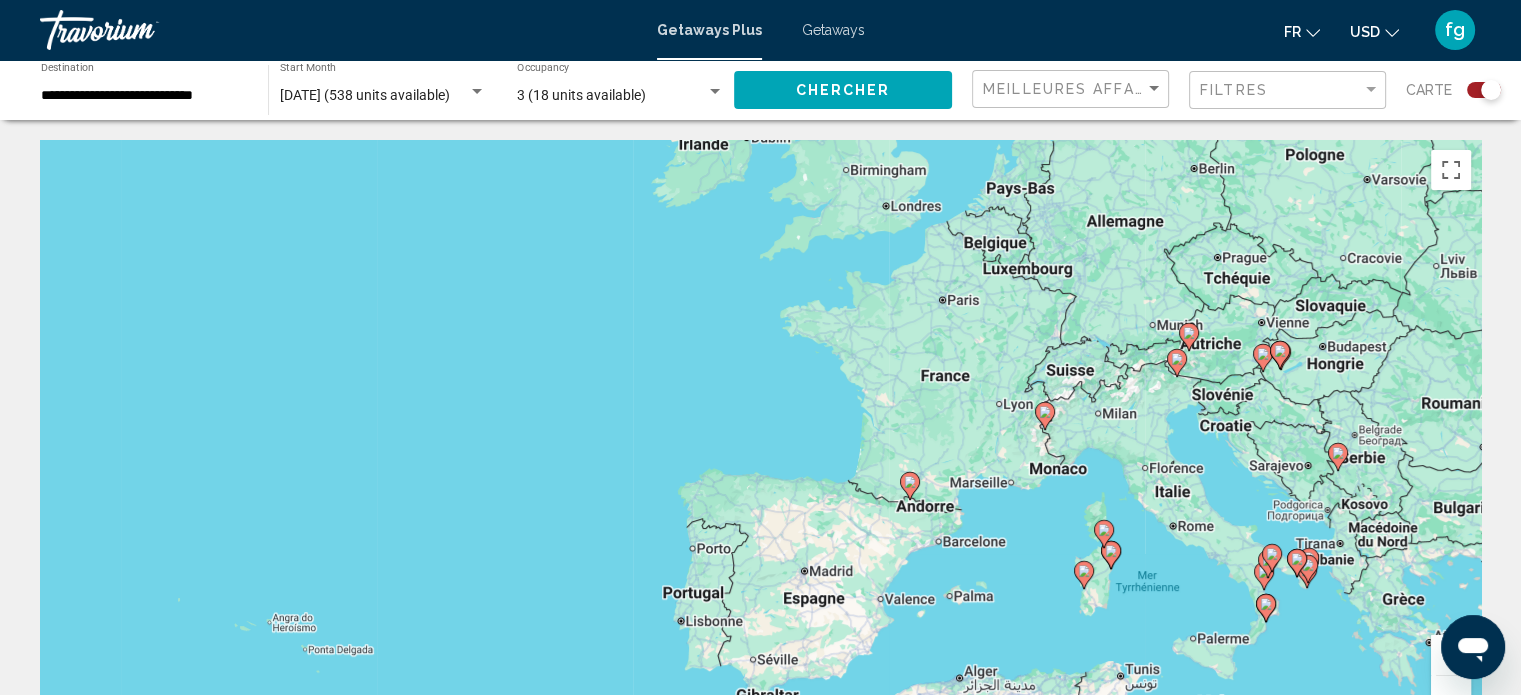 click on "Pour naviguer, appuyez sur les touches fléchées. Pour activer le glissement avec le clavier, appuyez sur Alt+Entrée. Une fois ce mode activé, utilisez les touches fléchées pour déplacer le repère. Pour valider le déplacement, appuyez sur Entrée. Pour annuler, appuyez sur Échap." at bounding box center [760, 440] 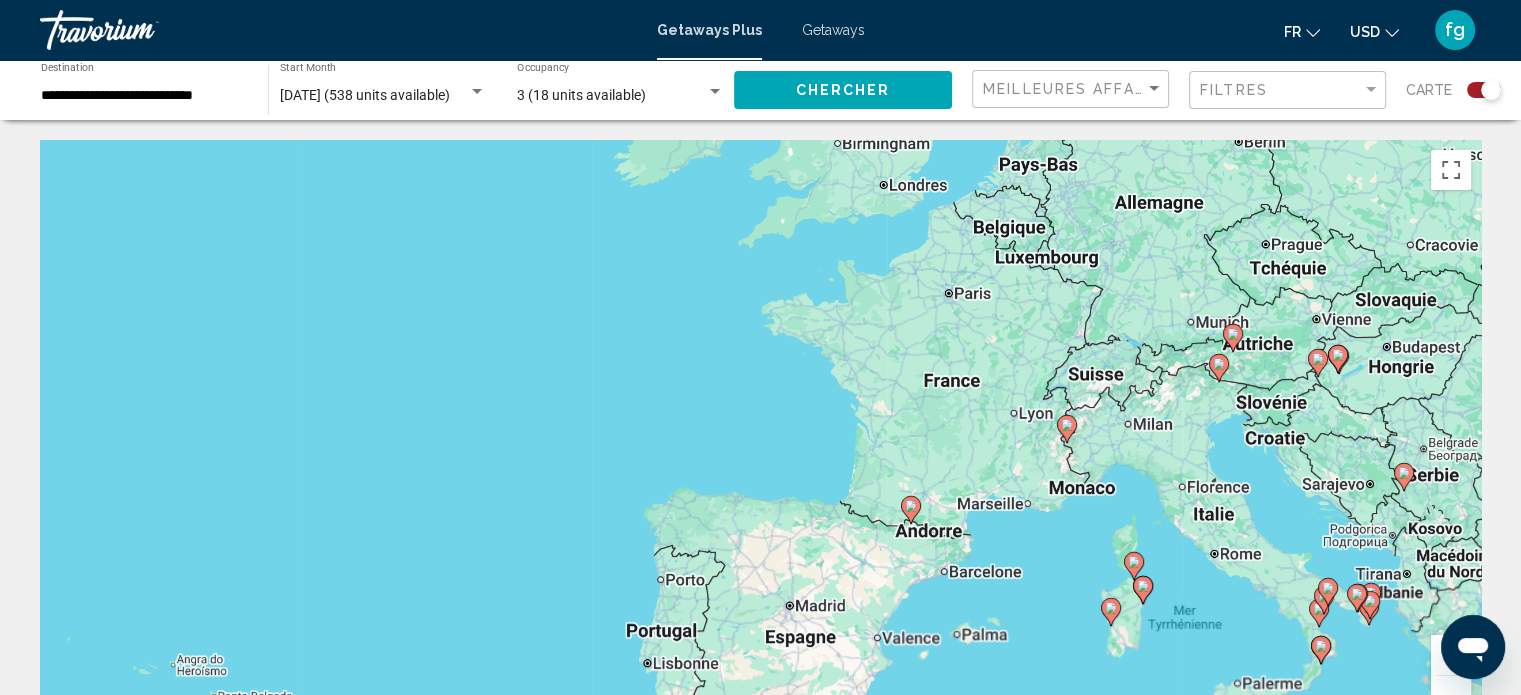 click on "Pour naviguer, appuyez sur les touches fléchées. Pour activer le glissement avec le clavier, appuyez sur Alt+Entrée. Une fois ce mode activé, utilisez les touches fléchées pour déplacer le repère. Pour valider le déplacement, appuyez sur Entrée. Pour annuler, appuyez sur Échap." at bounding box center (760, 440) 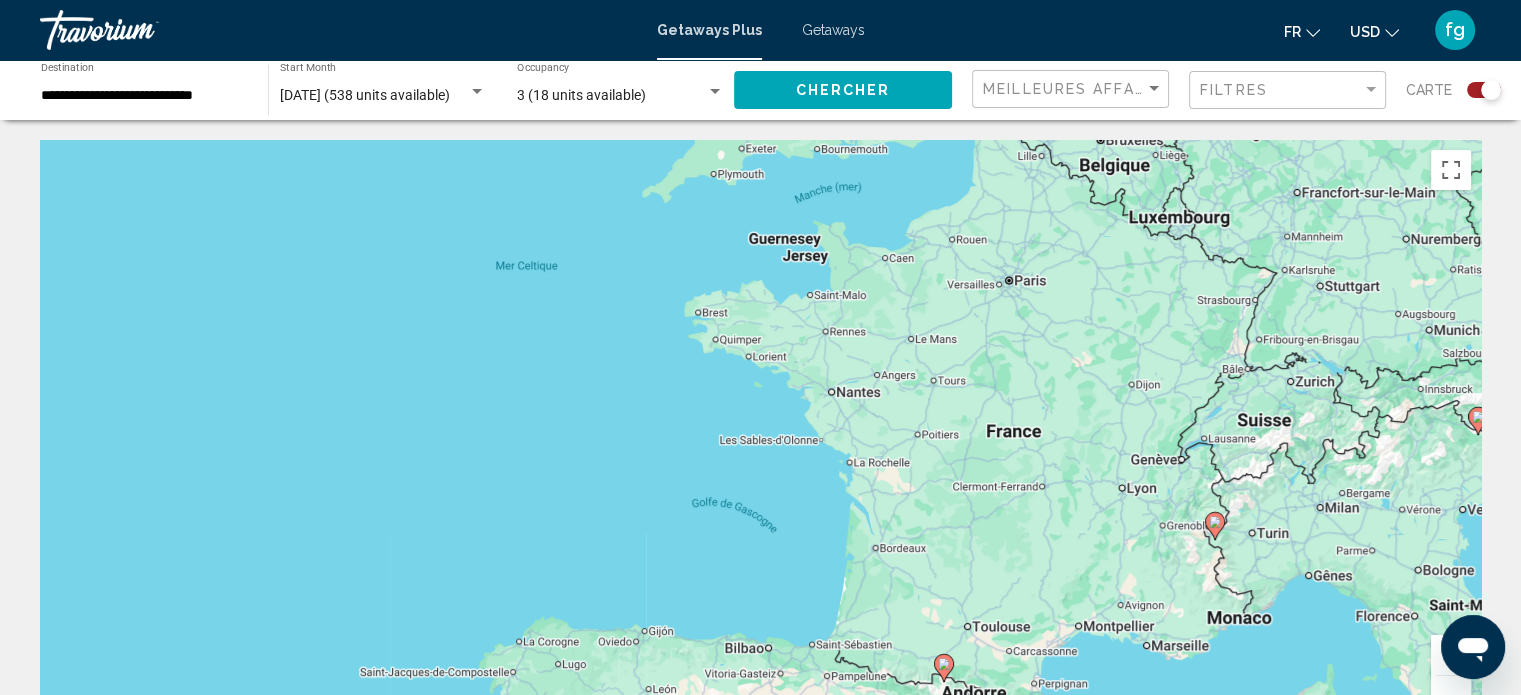 drag, startPoint x: 862, startPoint y: 351, endPoint x: 919, endPoint y: 407, distance: 79.9062 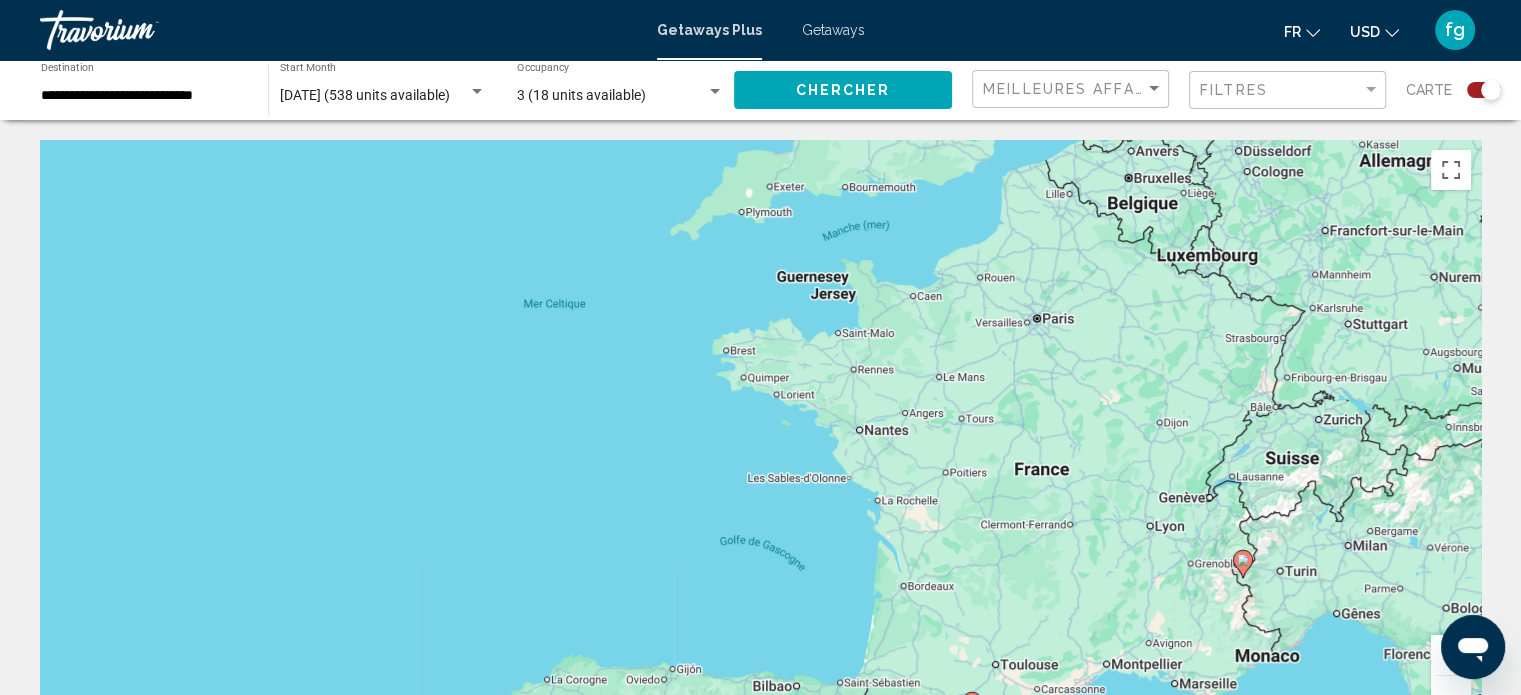 click on "Pour naviguer, appuyez sur les touches fléchées. Pour activer le glissement avec le clavier, appuyez sur Alt+Entrée. Une fois ce mode activé, utilisez les touches fléchées pour déplacer le repère. Pour valider le déplacement, appuyez sur Entrée. Pour annuler, appuyez sur Échap." at bounding box center (760, 440) 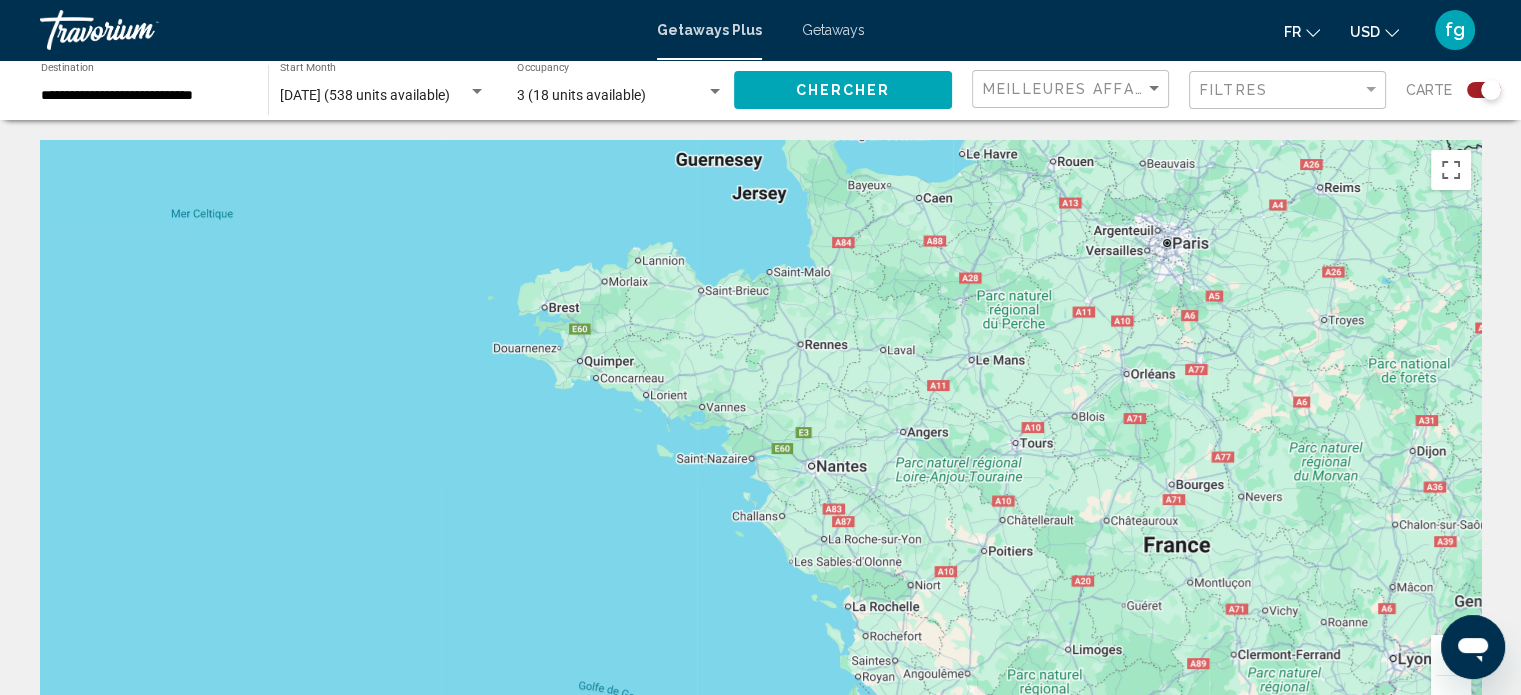 click on "Pour naviguer, appuyez sur les touches fléchées. Pour activer le glissement avec le clavier, appuyez sur Alt+Entrée. Une fois ce mode activé, utilisez les touches fléchées pour déplacer le repère. Pour valider le déplacement, appuyez sur Entrée. Pour annuler, appuyez sur Échap." at bounding box center (760, 440) 